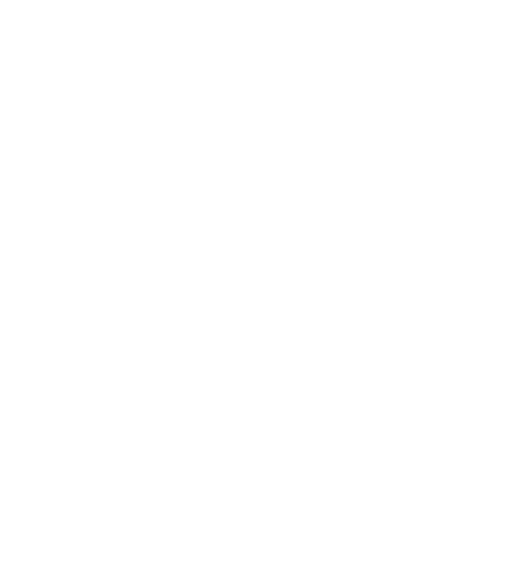scroll, scrollTop: 0, scrollLeft: 0, axis: both 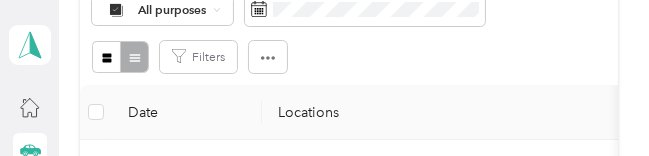 drag, startPoint x: 0, startPoint y: 77, endPoint x: -16, endPoint y: 83, distance: 17.088007 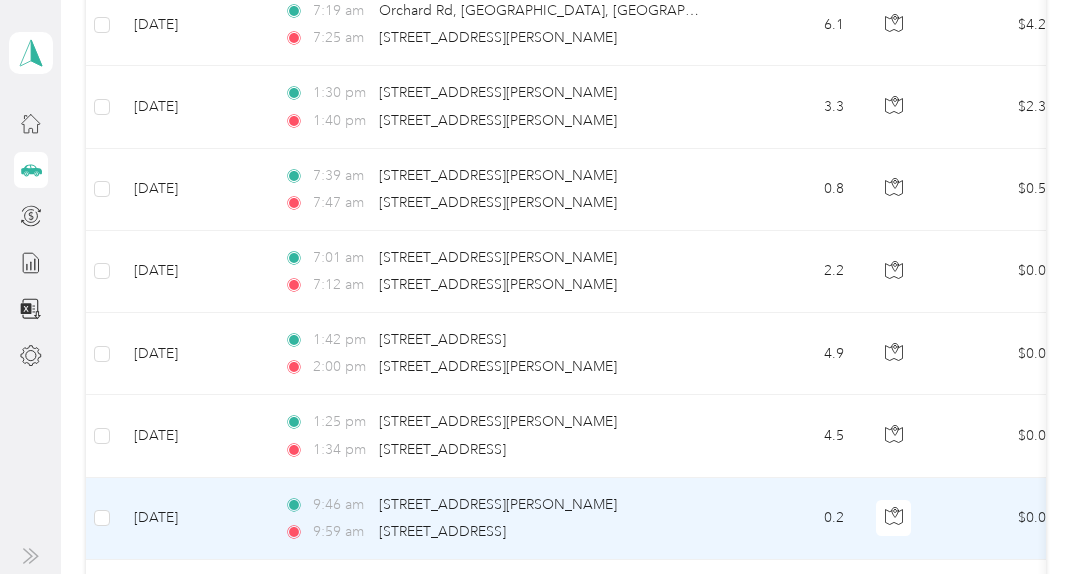 scroll, scrollTop: 2168, scrollLeft: 0, axis: vertical 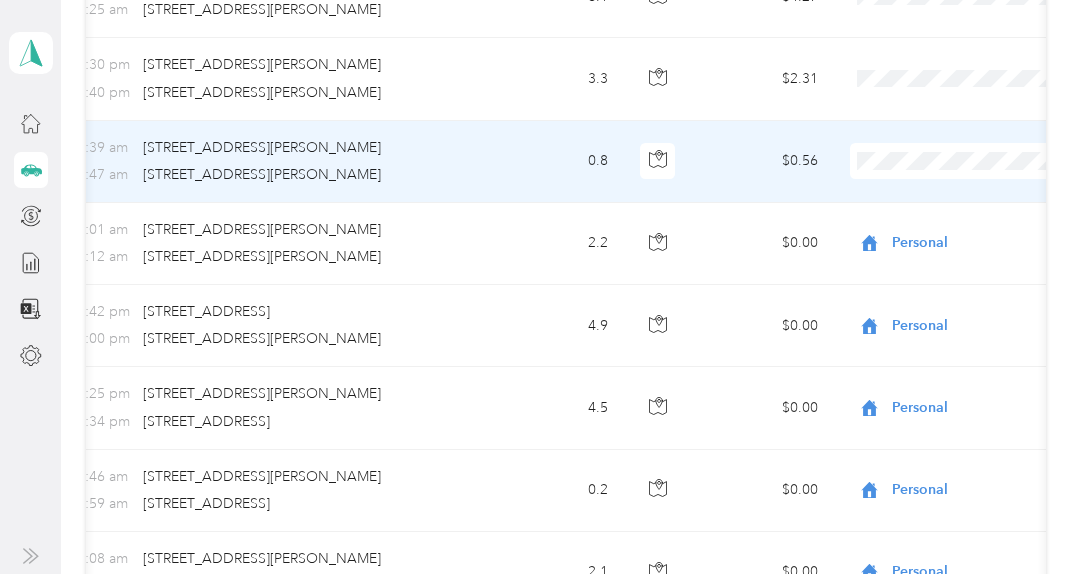 click on "Personal" at bounding box center [974, 214] 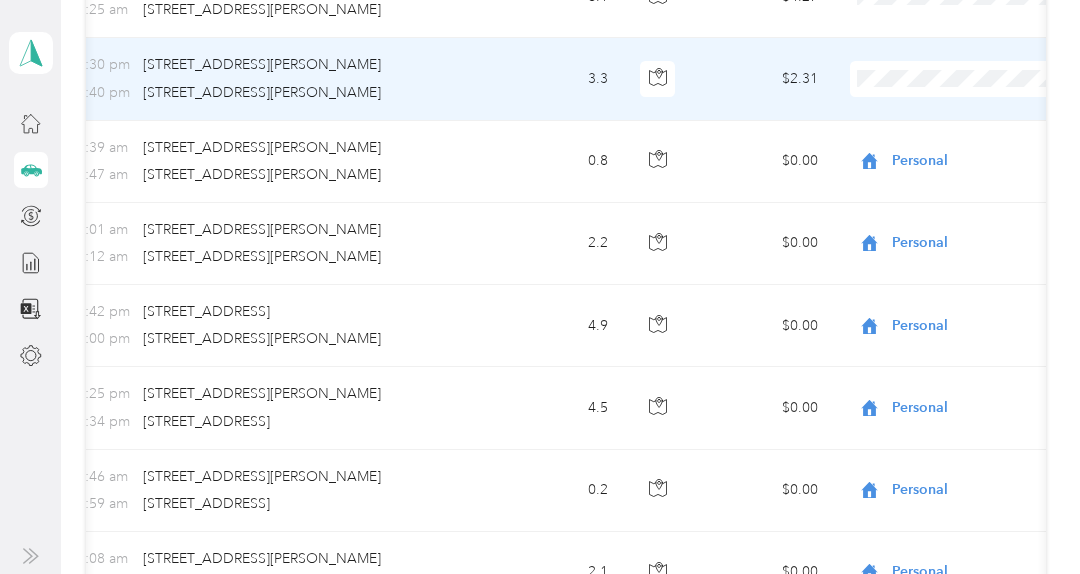 click on "Personal" at bounding box center (974, 134) 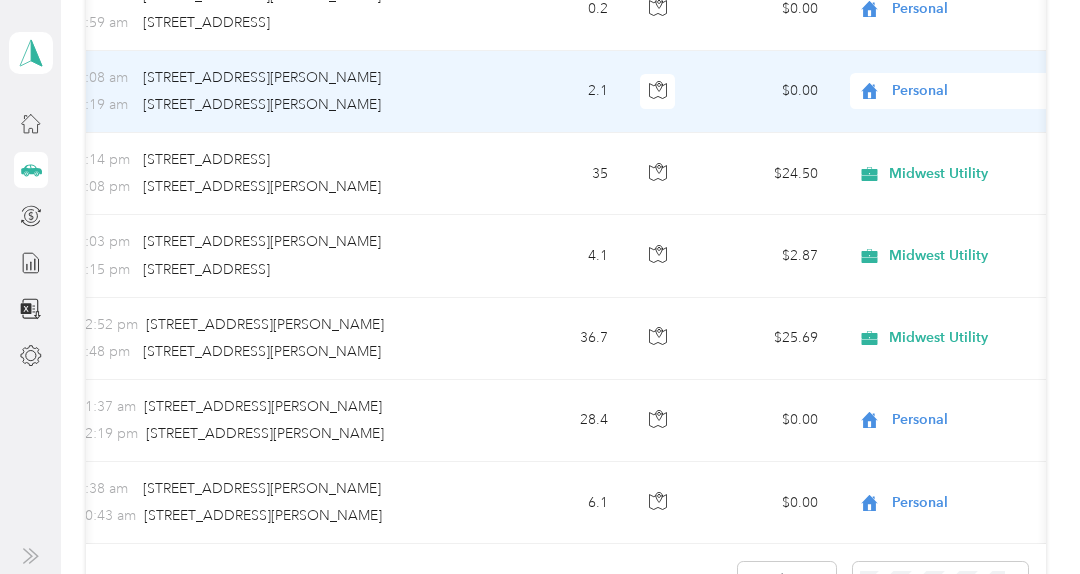 scroll, scrollTop: 1968, scrollLeft: 0, axis: vertical 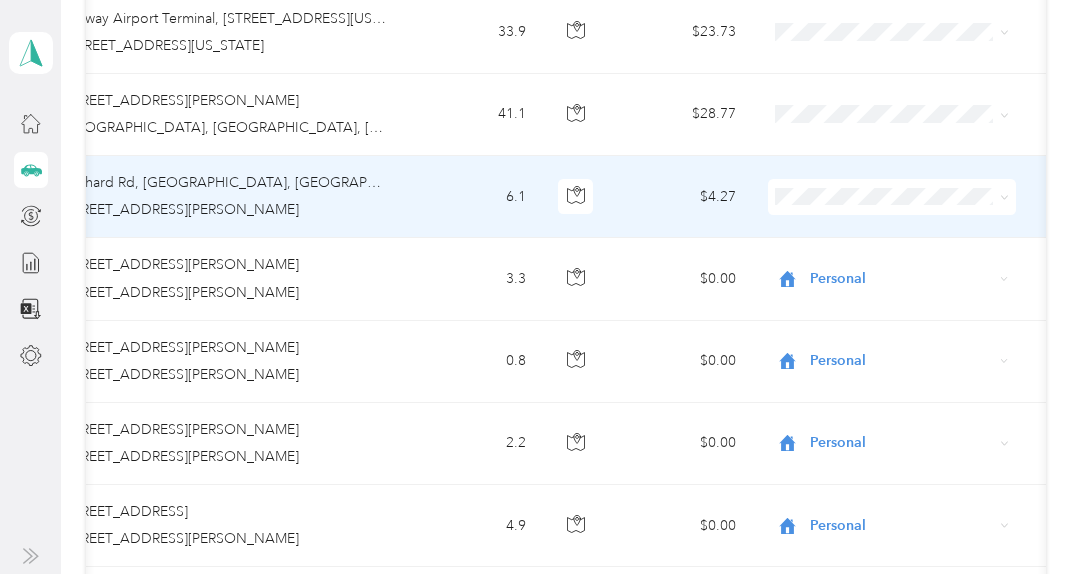 click on "Midwest Utility" at bounding box center [909, 215] 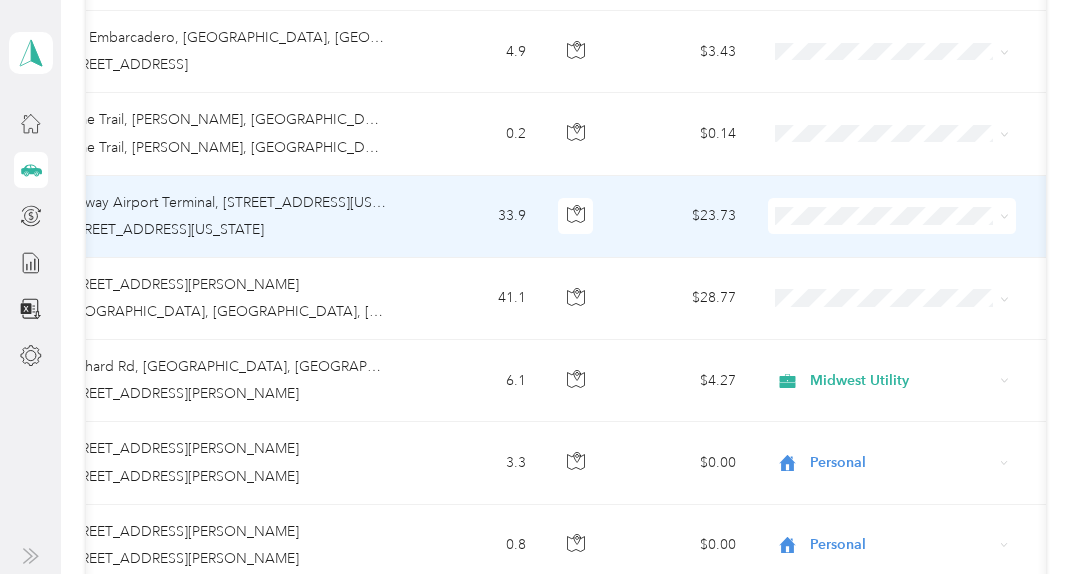 scroll, scrollTop: 968, scrollLeft: 0, axis: vertical 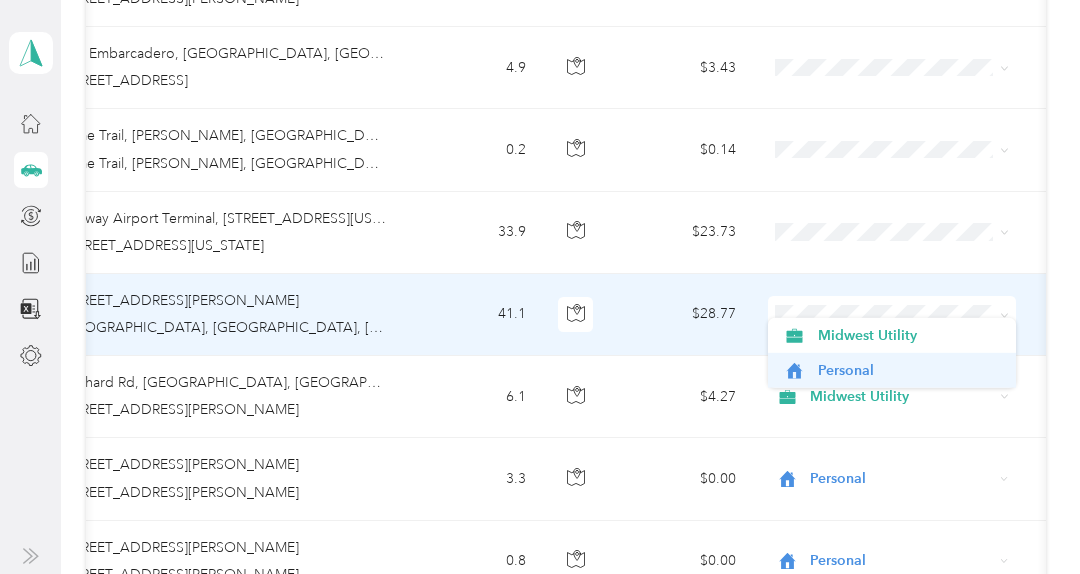 click on "Personal" at bounding box center (909, 370) 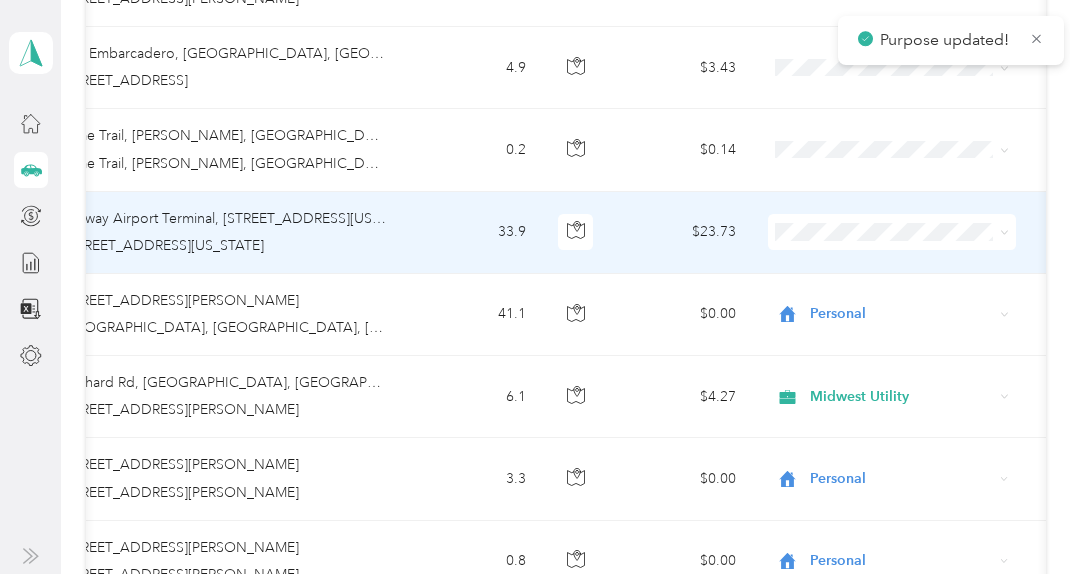 click at bounding box center [892, 232] 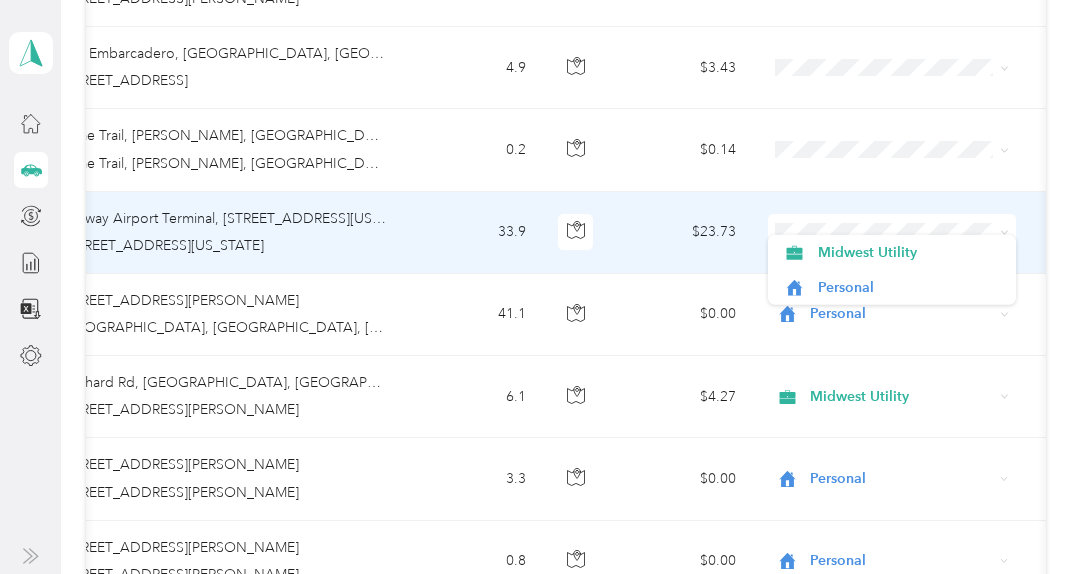 click on "Personal" at bounding box center (909, 287) 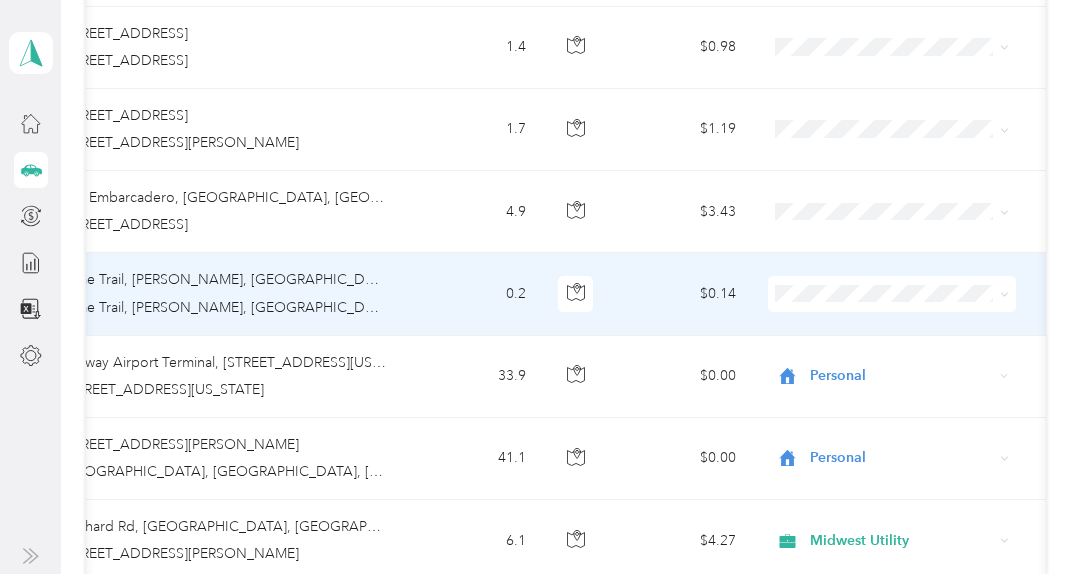 scroll, scrollTop: 768, scrollLeft: 0, axis: vertical 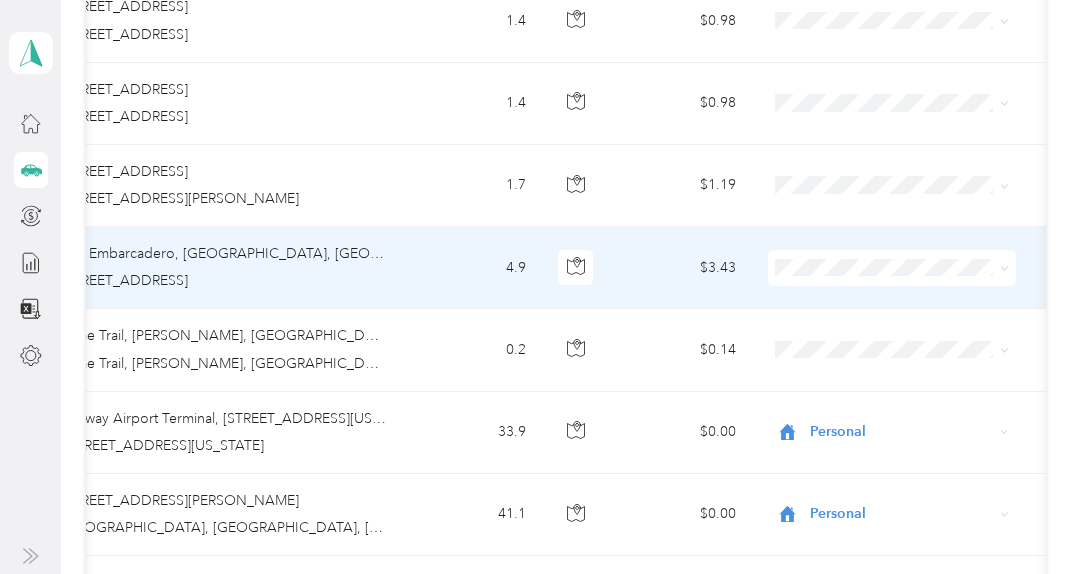 click on "Personal" at bounding box center [909, 323] 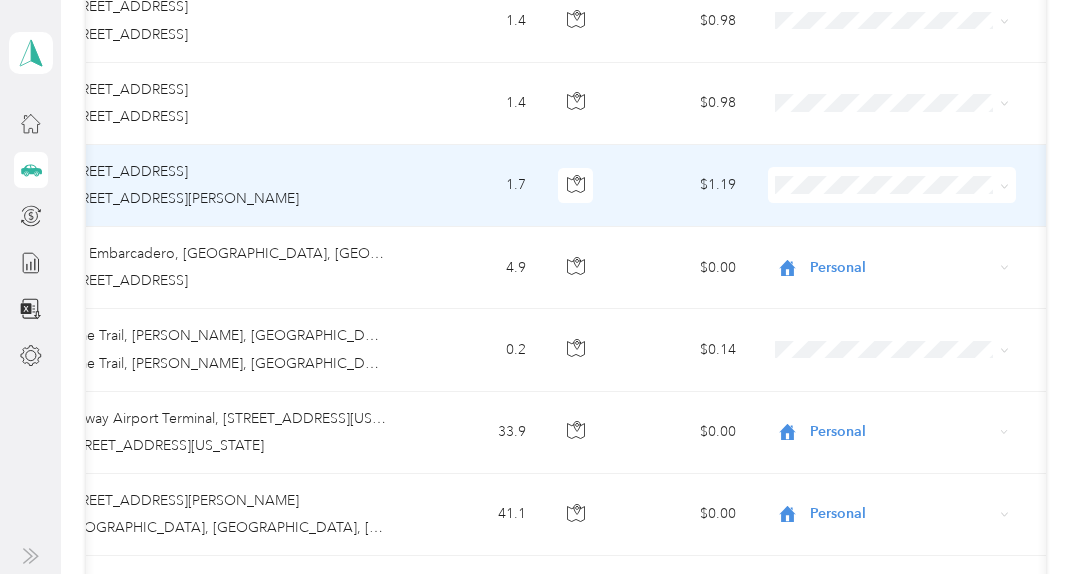 click on "Personal" at bounding box center [909, 241] 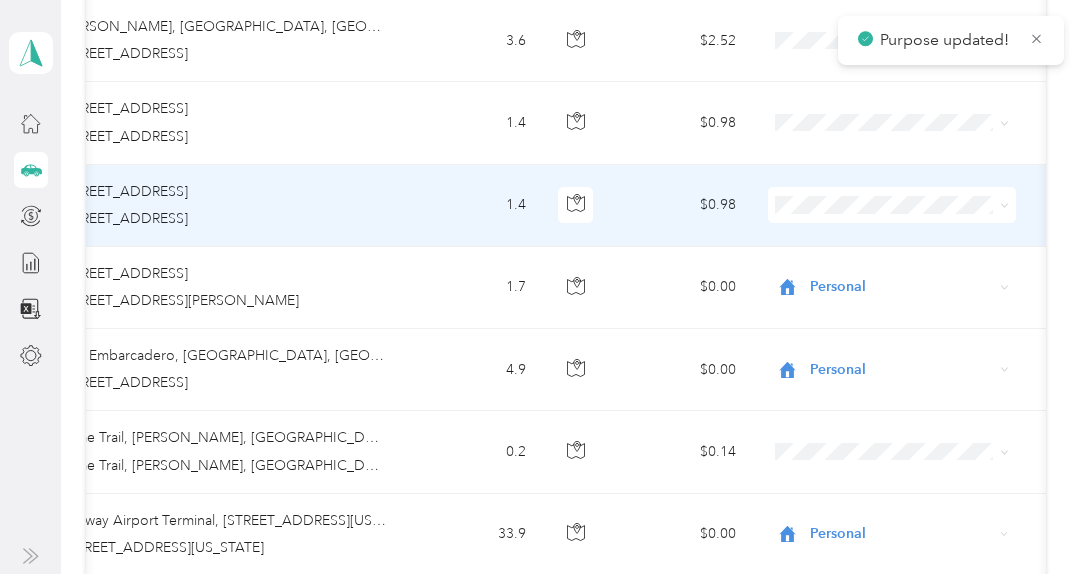 scroll, scrollTop: 568, scrollLeft: 0, axis: vertical 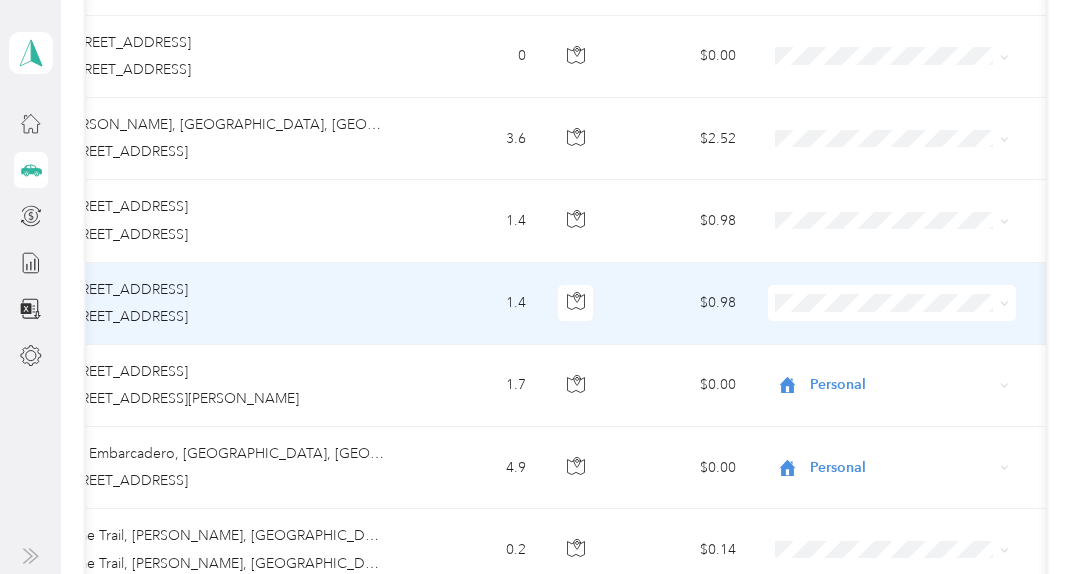 click on "Personal" at bounding box center [909, 369] 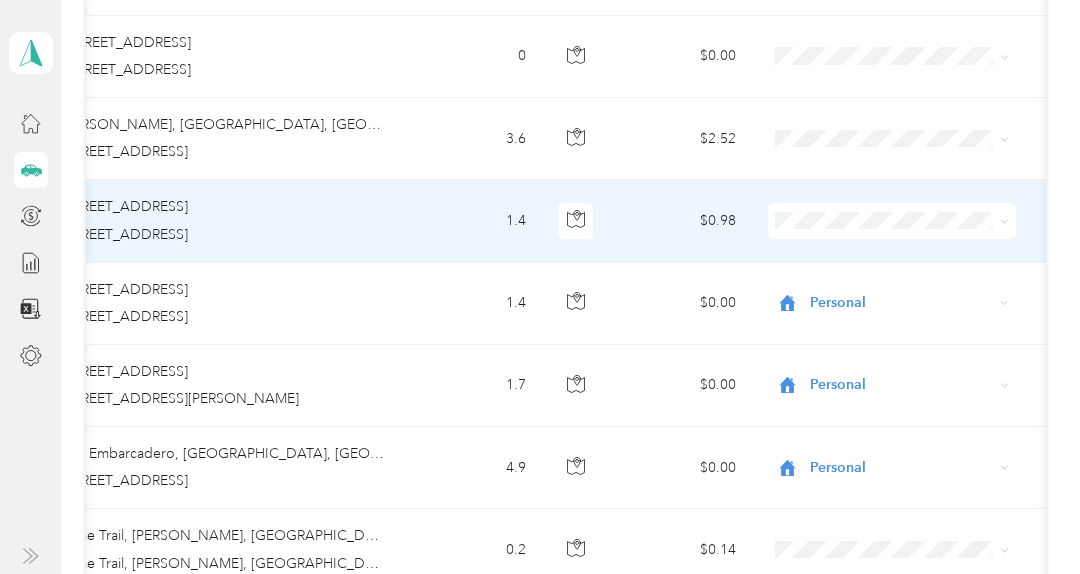 click on "Personal" at bounding box center [909, 278] 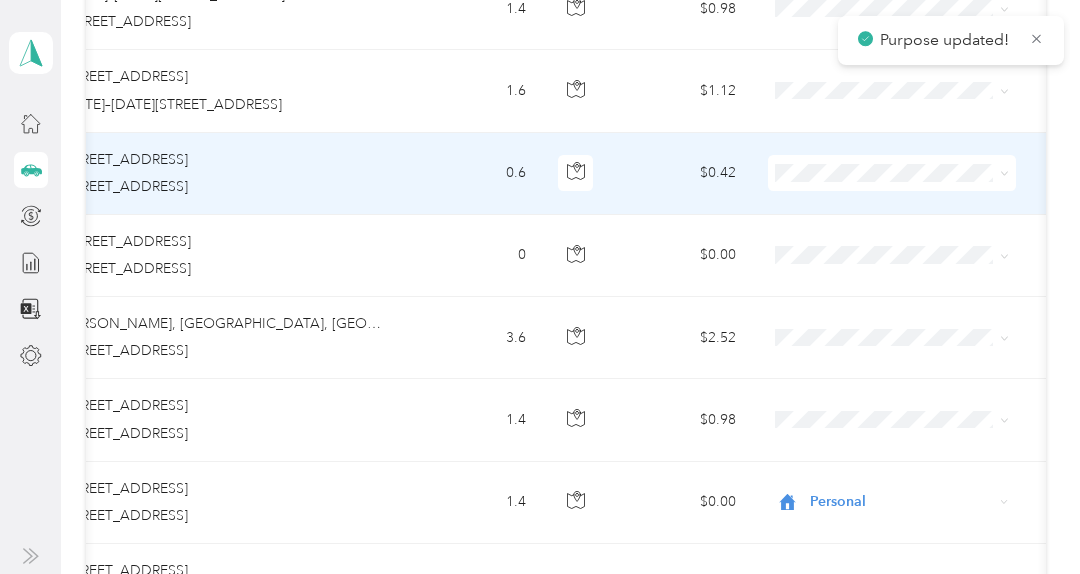 scroll, scrollTop: 368, scrollLeft: 0, axis: vertical 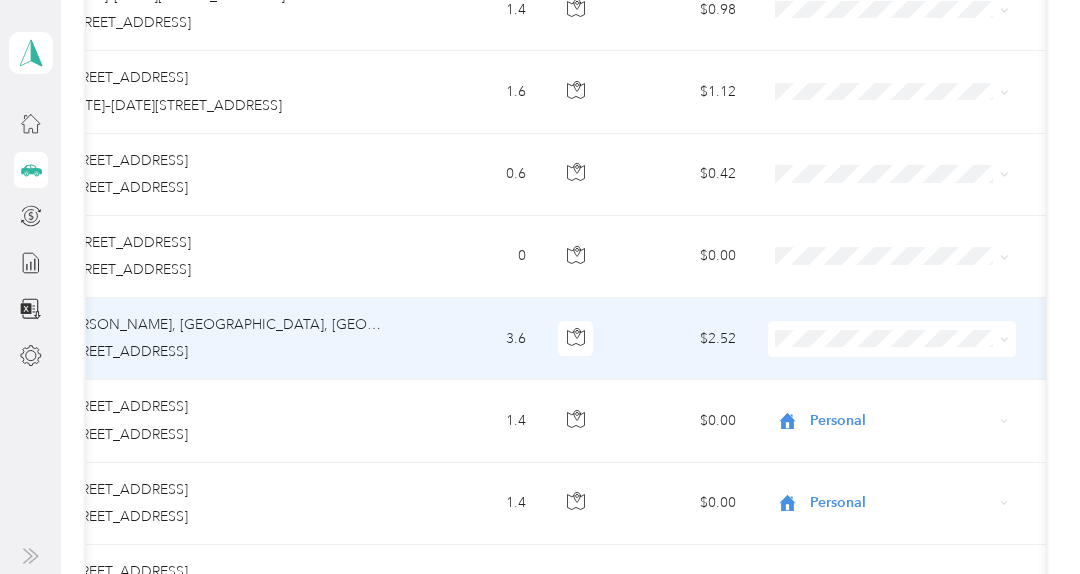 click on "Personal" at bounding box center (909, 396) 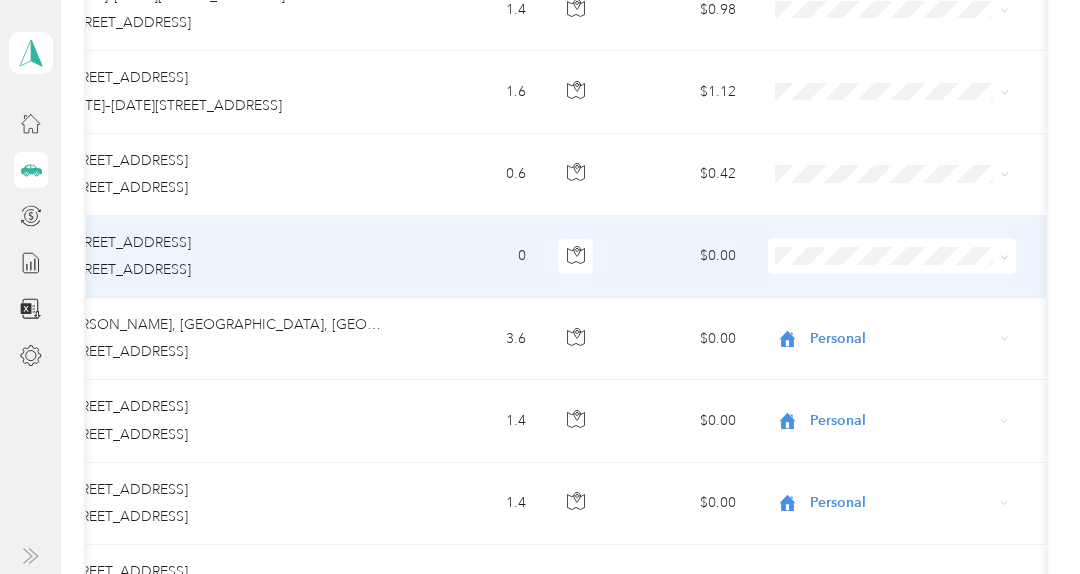 click on "Personal" at bounding box center [909, 315] 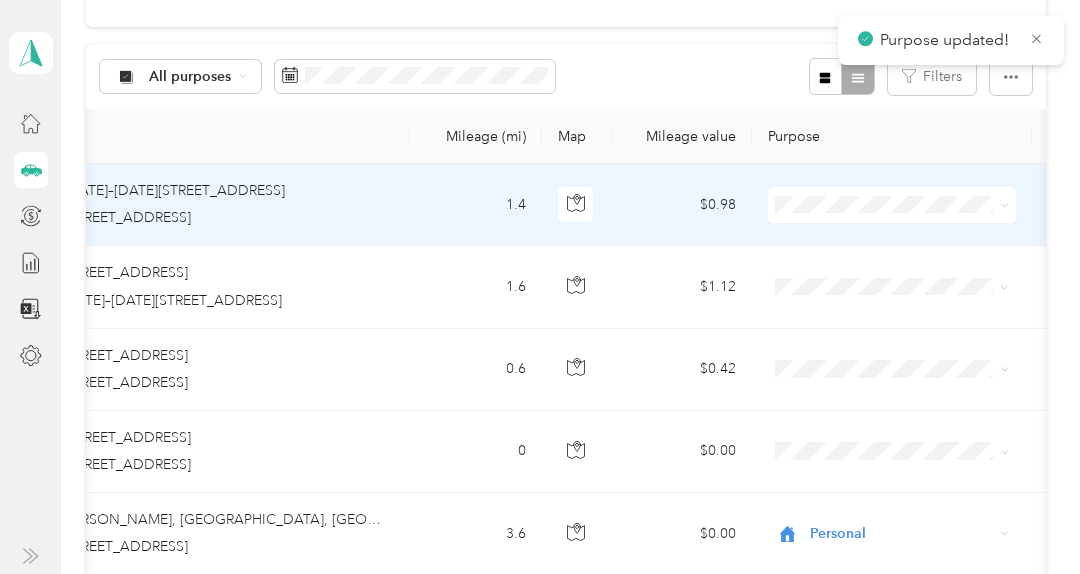 scroll, scrollTop: 168, scrollLeft: 0, axis: vertical 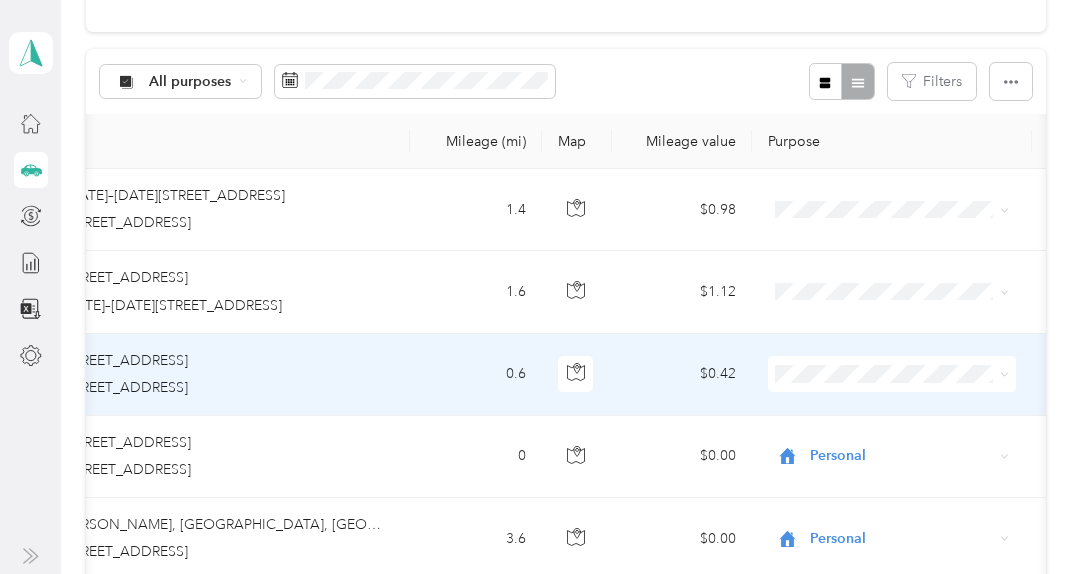 click on "Personal" at bounding box center (892, 436) 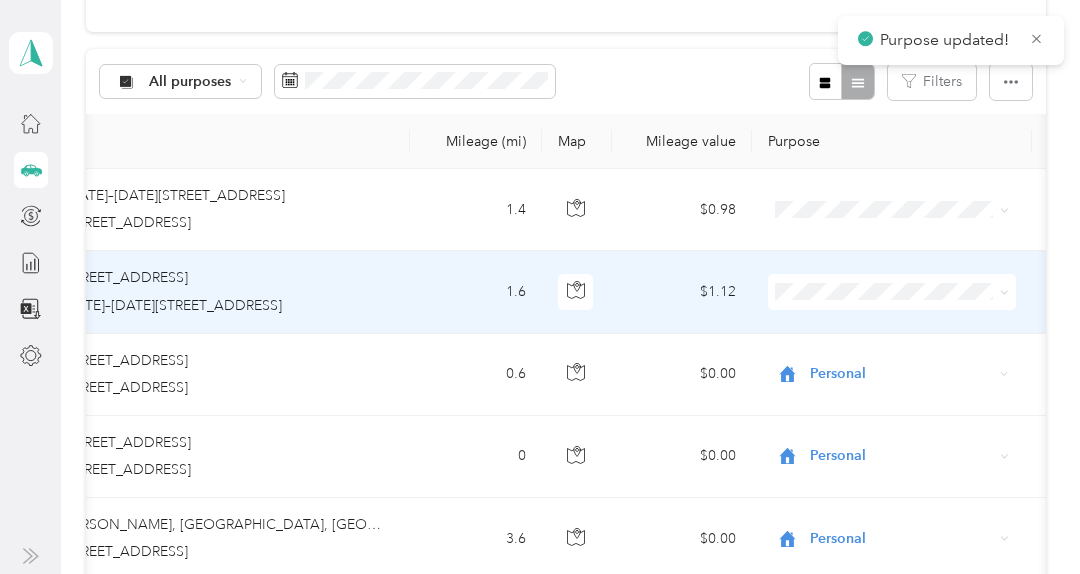 click on "Personal" at bounding box center (909, 351) 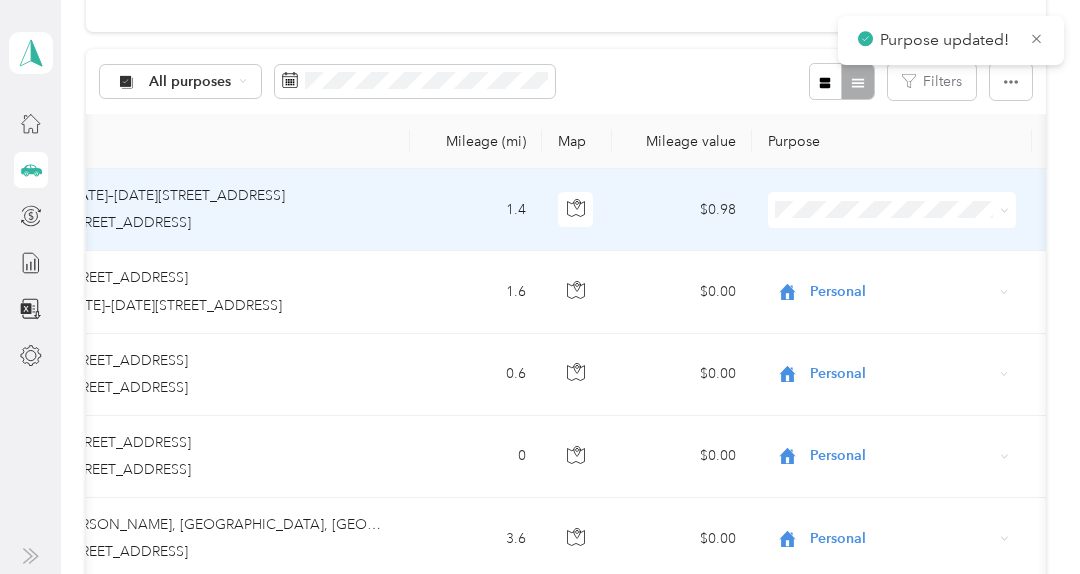 click on "Personal" at bounding box center [909, 269] 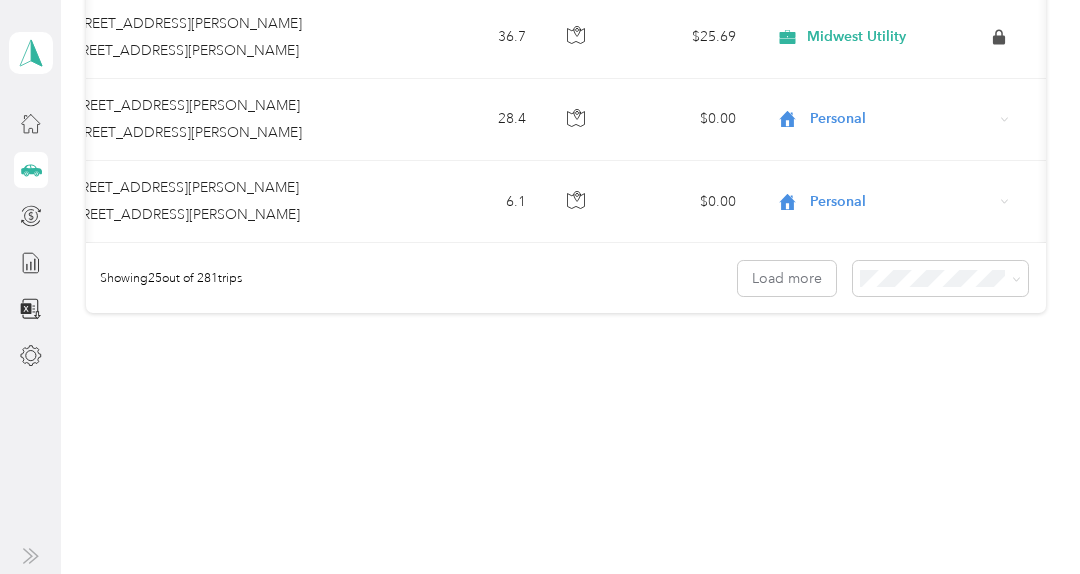 scroll, scrollTop: 2168, scrollLeft: 0, axis: vertical 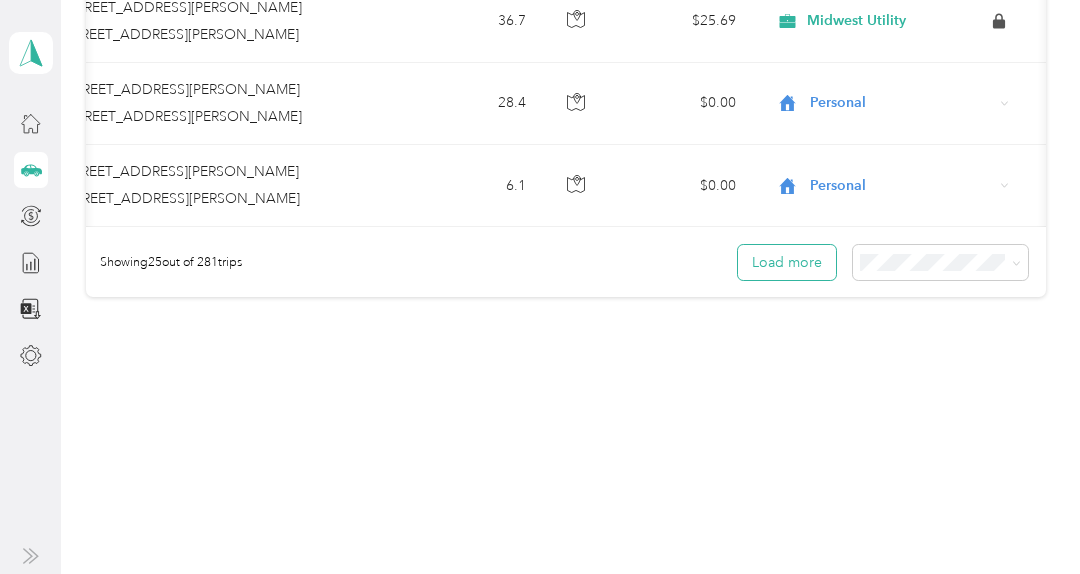 click on "Load more" at bounding box center [787, 262] 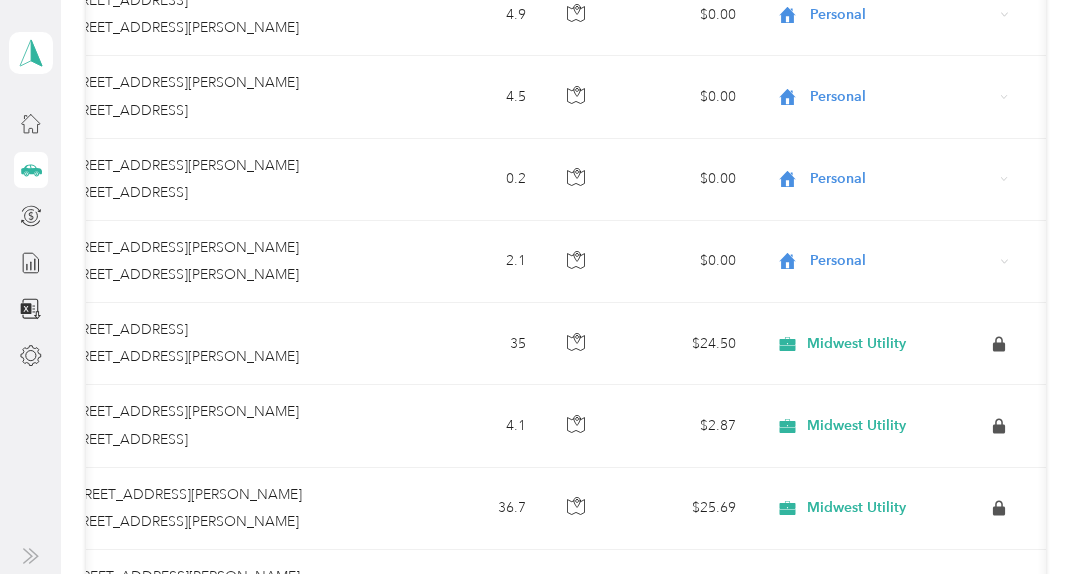 scroll, scrollTop: 1668, scrollLeft: 0, axis: vertical 